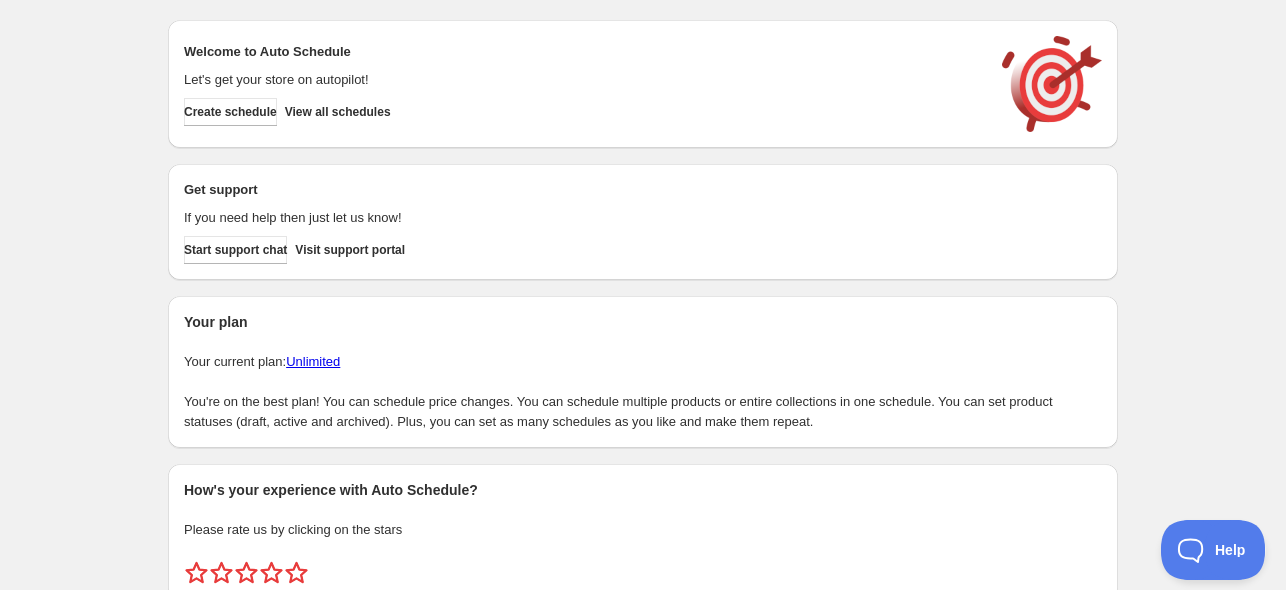 scroll, scrollTop: 0, scrollLeft: 0, axis: both 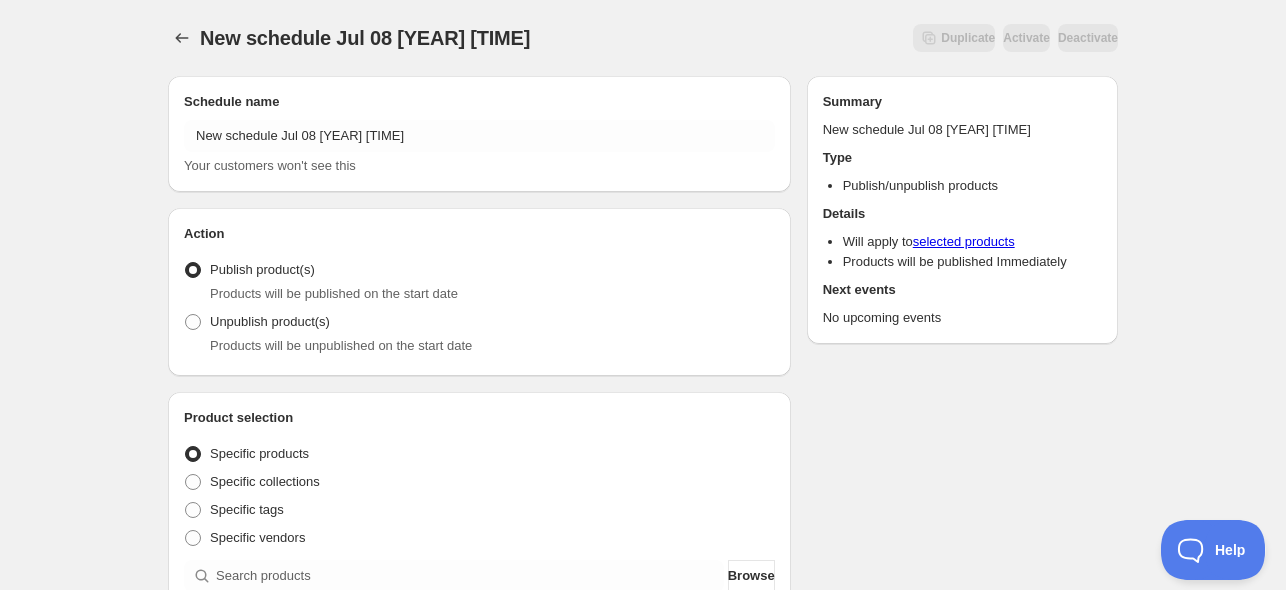 click on "Schedule name New schedule Jul 08 [YEAR] [TIME] Your customers won't see this" at bounding box center [479, 134] 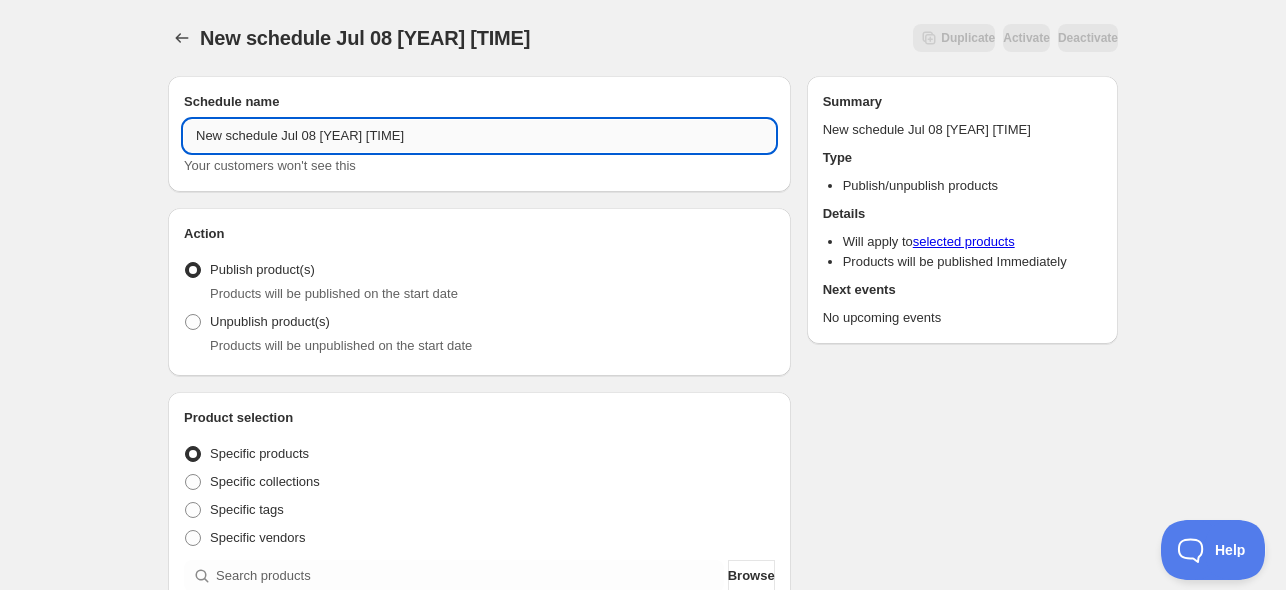 click on "New schedule Jul 08 [YEAR] [TIME]" at bounding box center (479, 136) 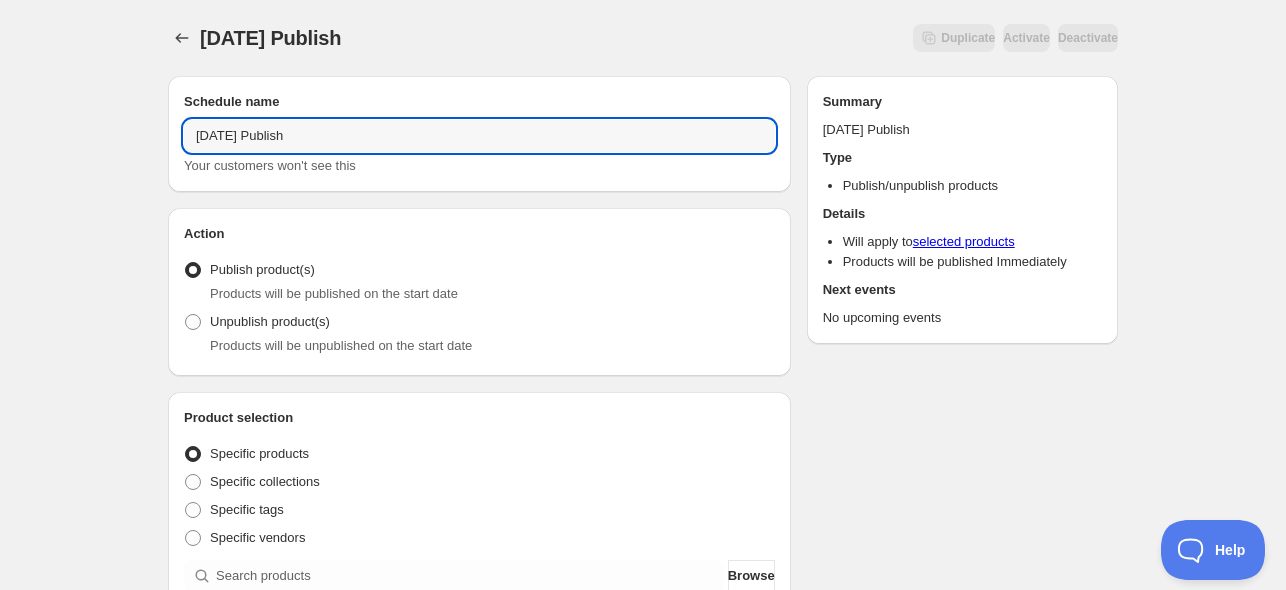 type on "[DATE] Publish" 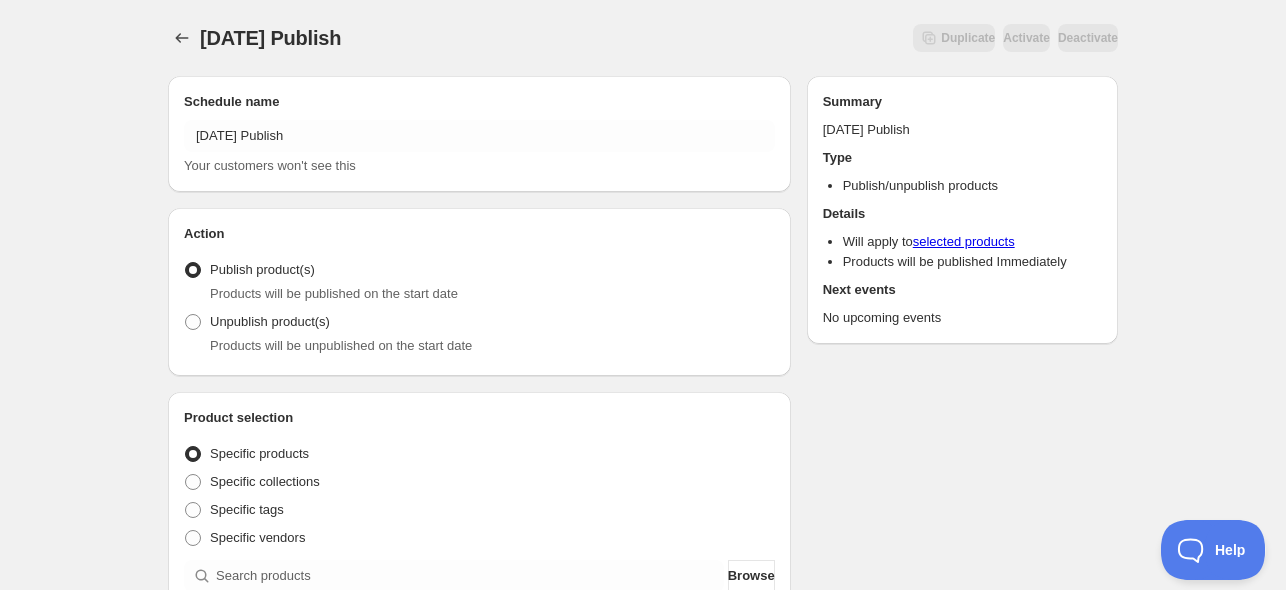 click on "Publish product(s)" at bounding box center (262, 269) 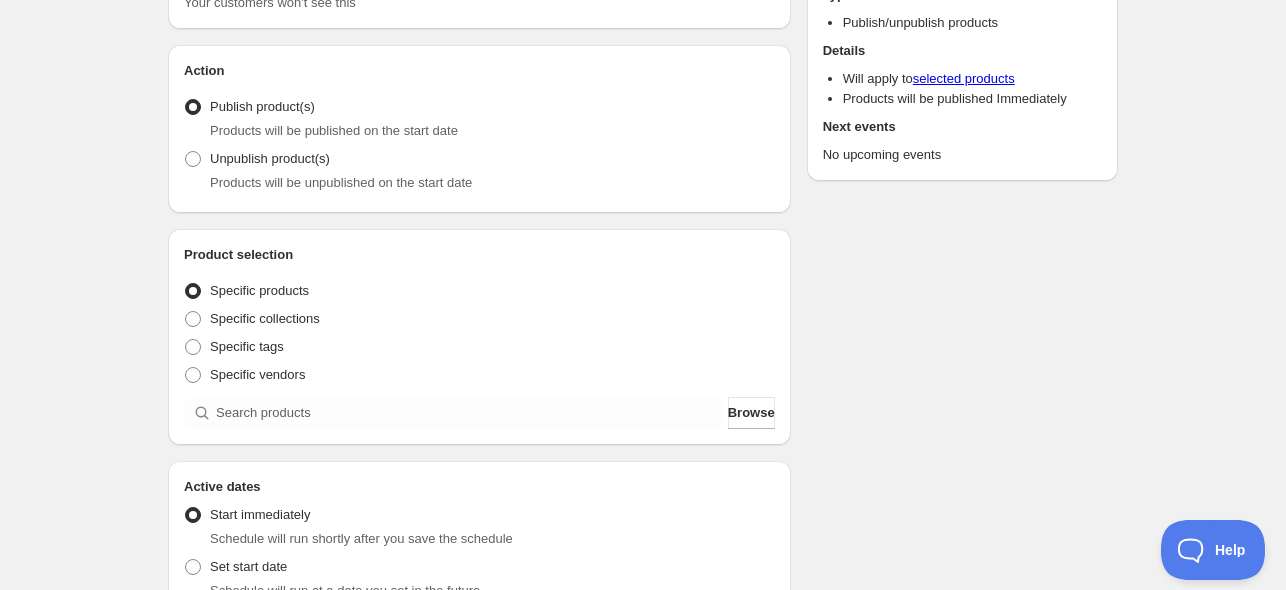 scroll, scrollTop: 400, scrollLeft: 0, axis: vertical 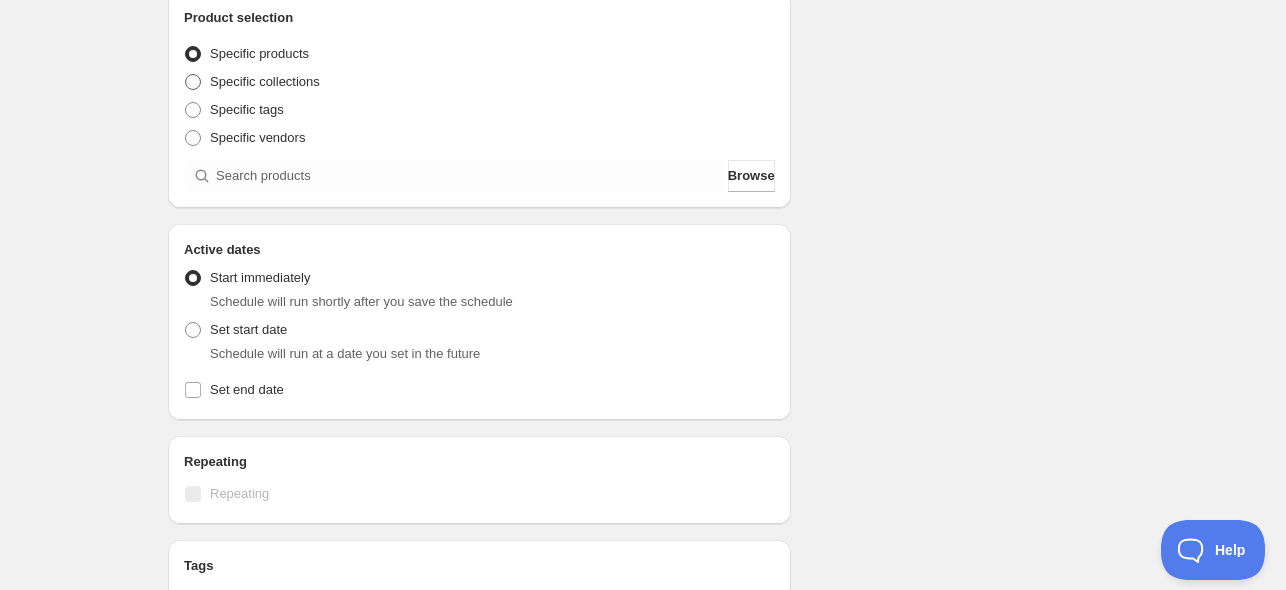 click on "Specific collections" at bounding box center (265, 81) 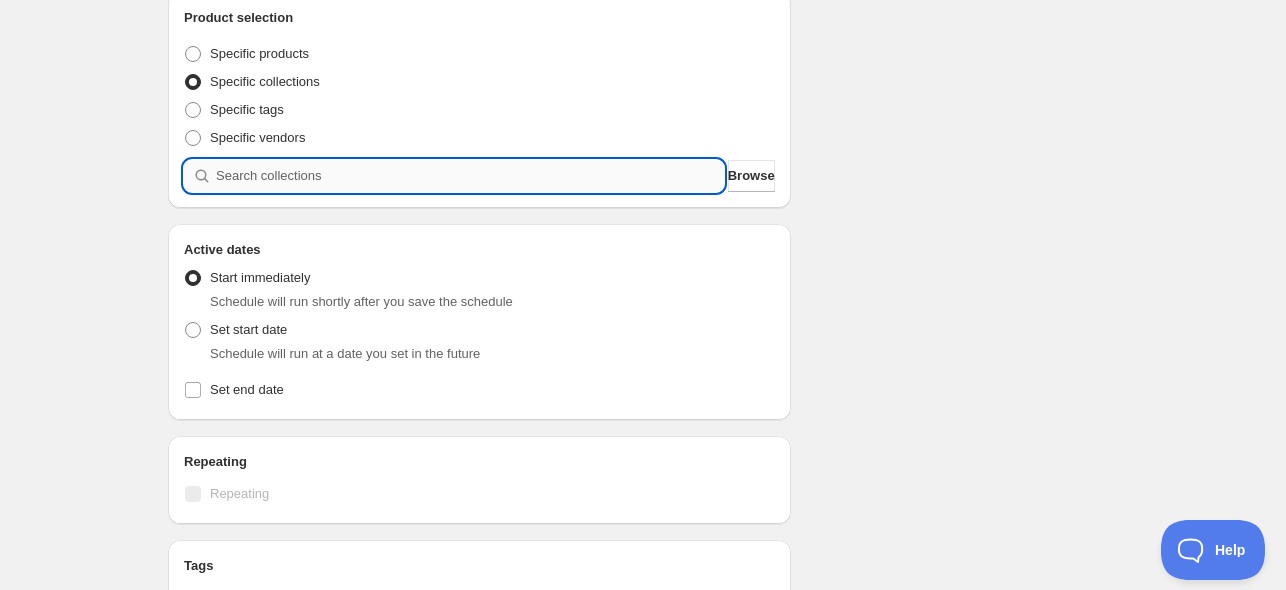 click at bounding box center (470, 176) 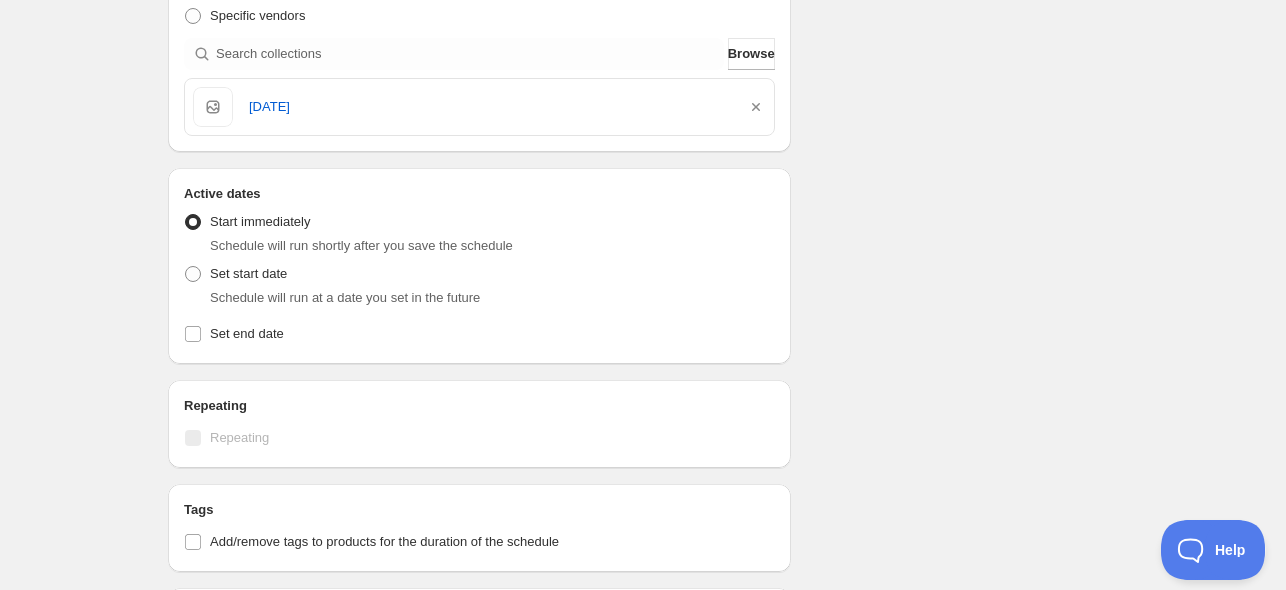 scroll, scrollTop: 600, scrollLeft: 0, axis: vertical 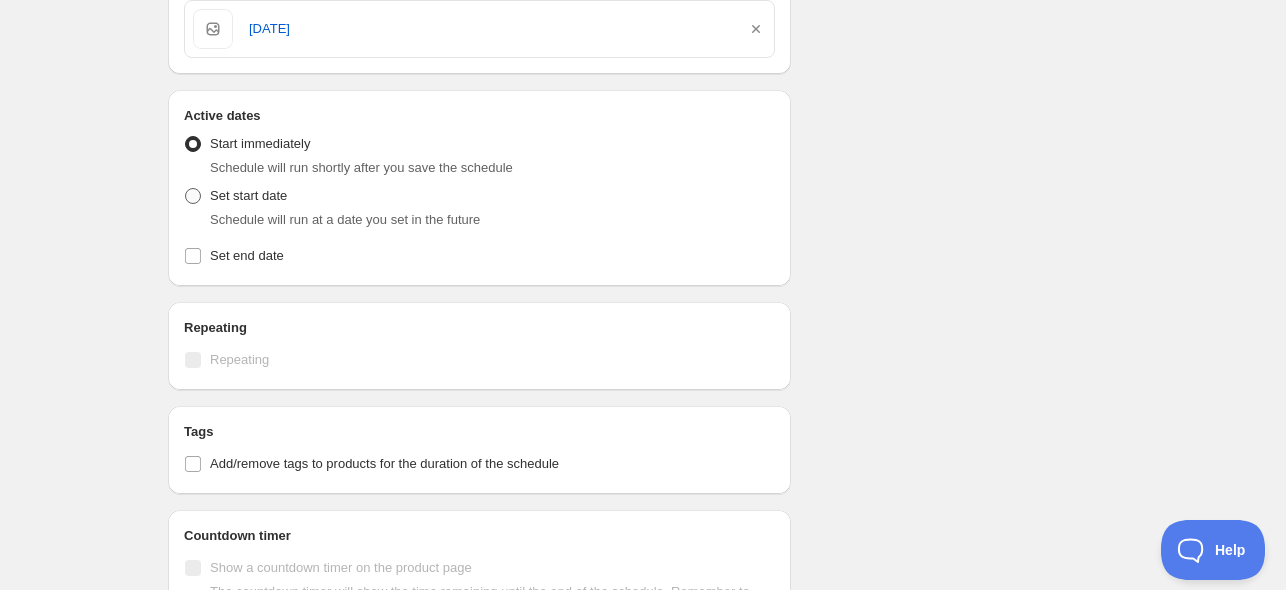 click on "Set start date" at bounding box center (235, 196) 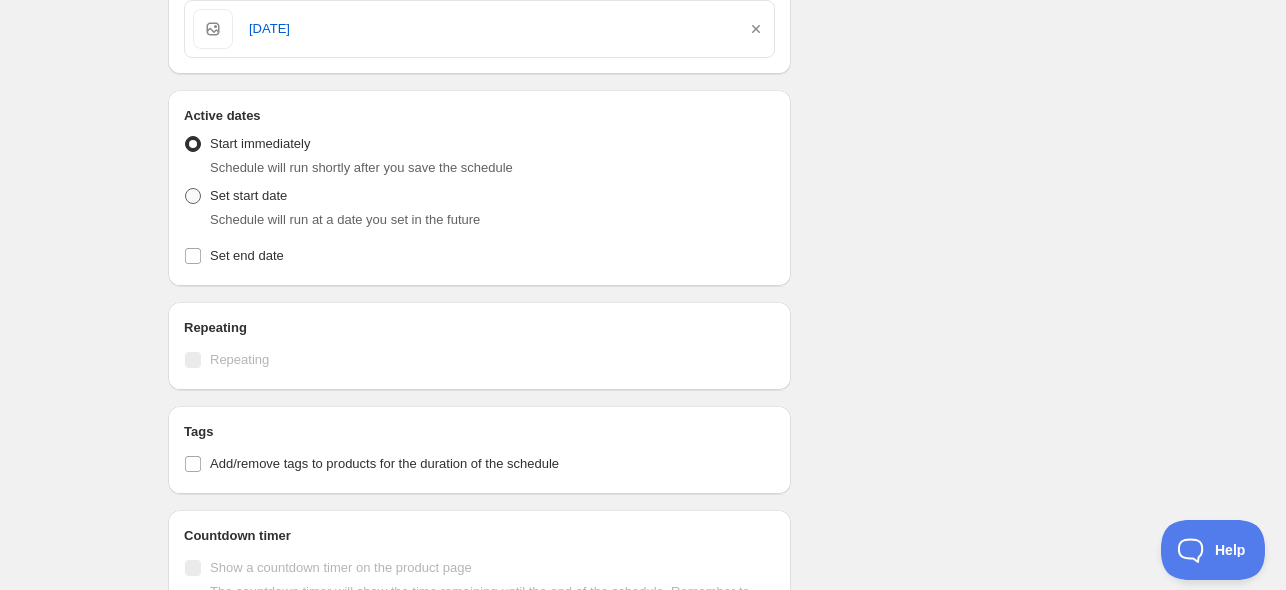 radio on "true" 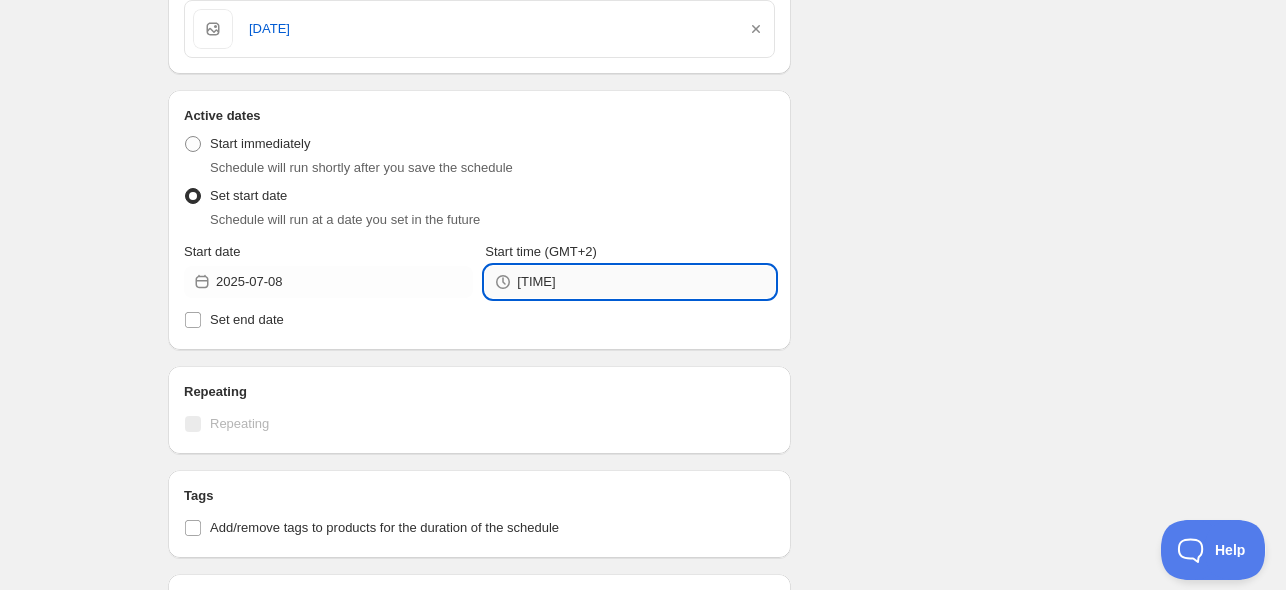 click on "[TIME]" at bounding box center (645, 282) 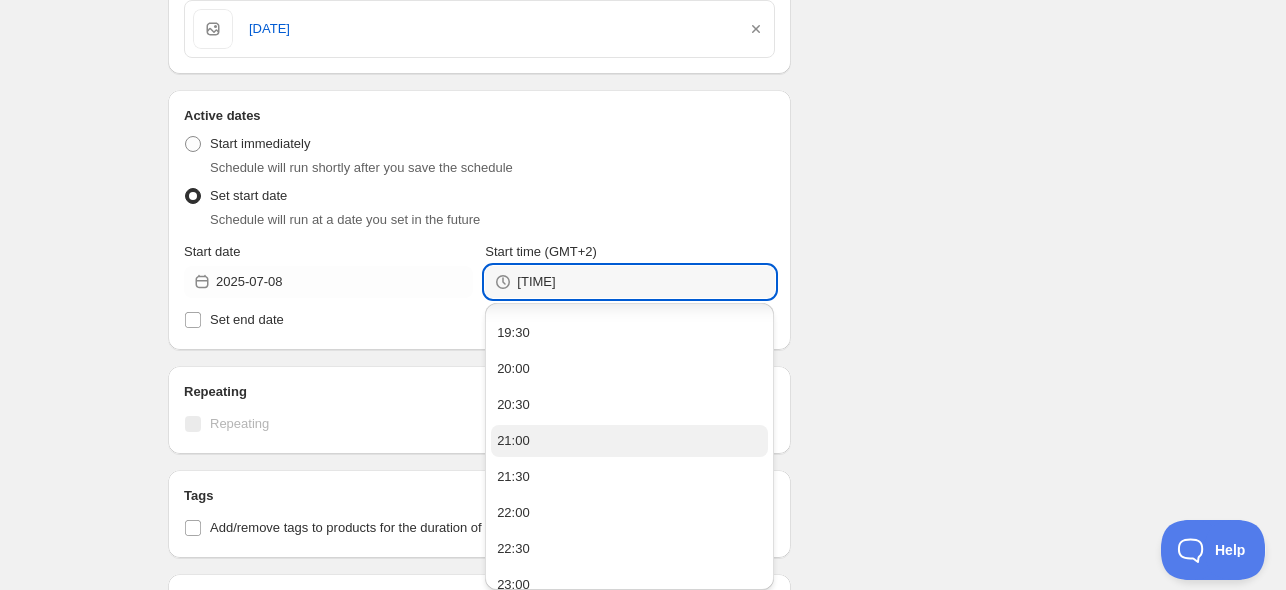 scroll, scrollTop: 476, scrollLeft: 0, axis: vertical 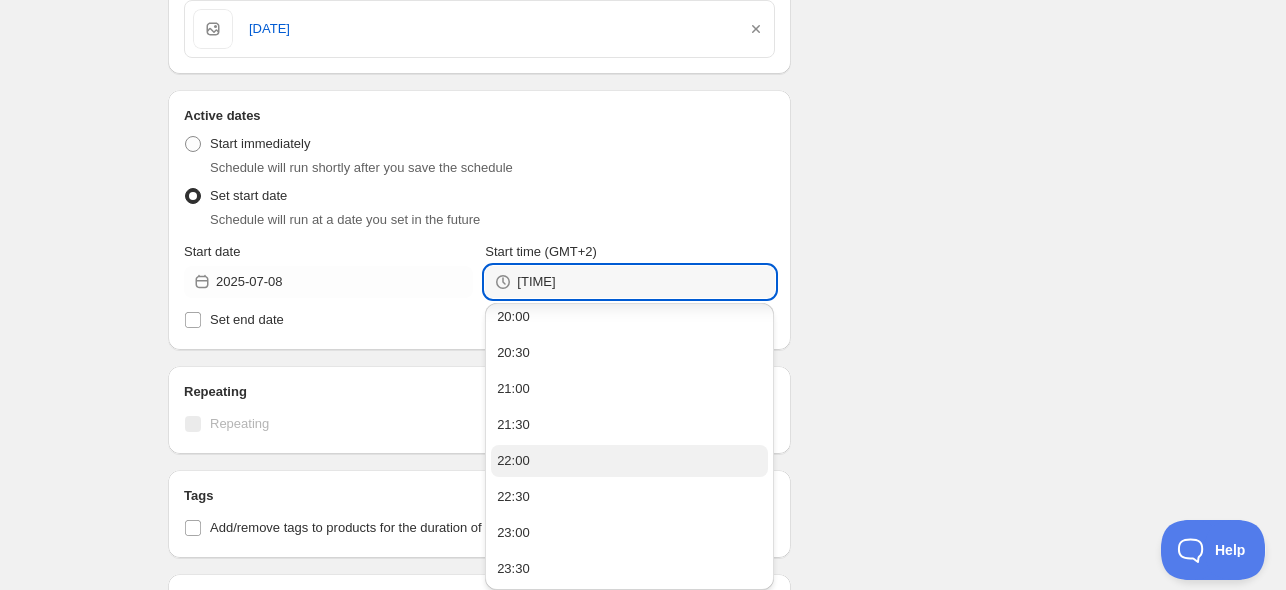 click on "22:00" at bounding box center [629, 461] 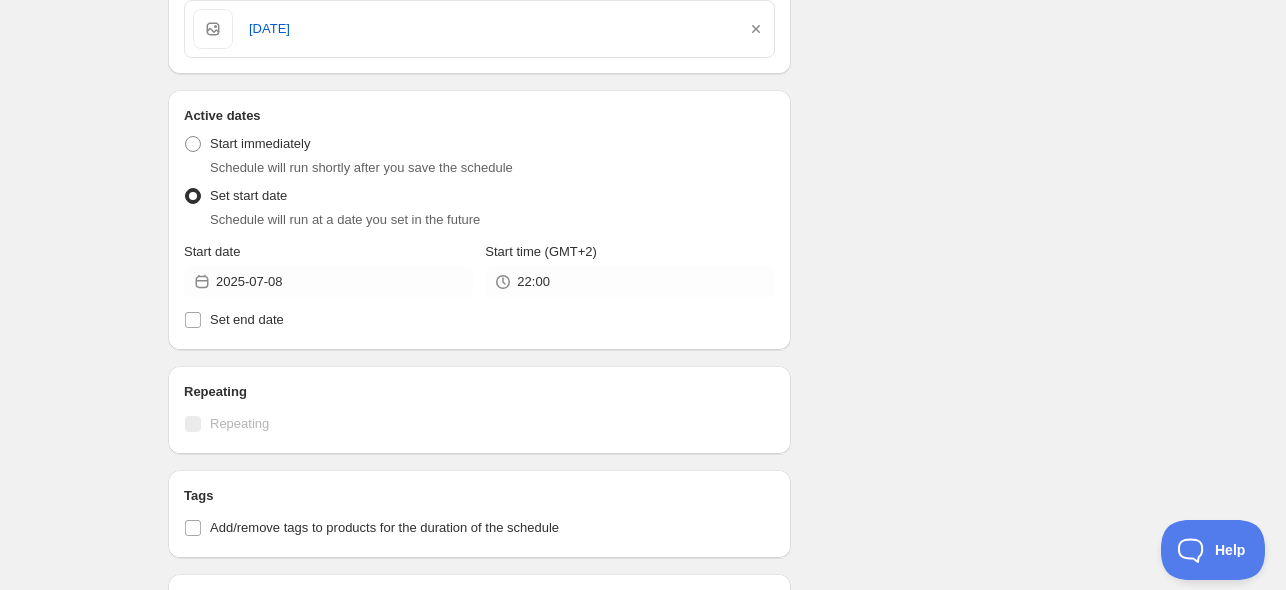 click on "Schedule name [DATE] Publish Your customers won't see this Action Action Publish product(s) Products will be published on the start date Unpublish product(s) Products will be unpublished on the start date Product selection Entity type Specific products Specific collections Specific tags Specific vendors Browse [DATE] Active dates Active Date Type Start immediately Schedule will run shortly after you save the schedule Set start date Schedule will run at a date you set in the future Start date [YEAR]-[MONTH]-[DAY] Start time (GMT+2) [TIME] Set end date Repeating Repeating Ok Cancel Every 1 Date range Days Weeks Months Years Days Ends Never On specific date After a number of occurances Tags Add/remove tags to products for the duration of the schedule Countdown timer Show a countdown timer on the product page The countdown timer will show the time remaining until the end of the schedule. Remember to add the Countdown Timer block to your theme and configure it to your liking. Open theme editor Anything else? Summary" at bounding box center [635, 237] 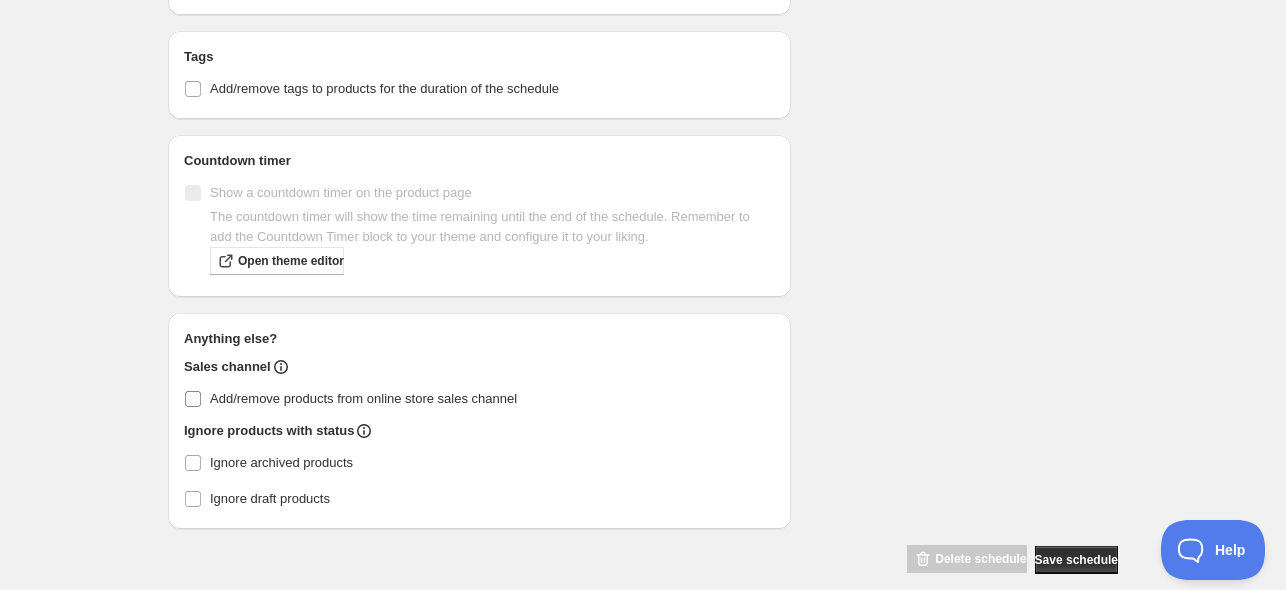scroll, scrollTop: 1060, scrollLeft: 0, axis: vertical 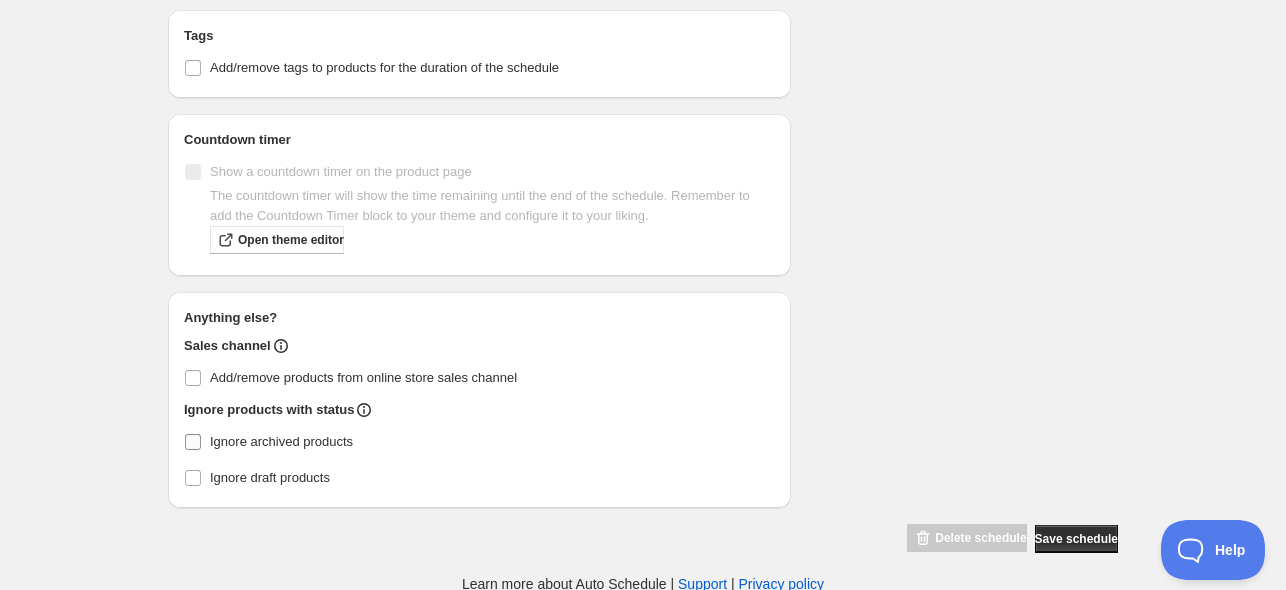 click on "Ignore archived products" at bounding box center (281, 441) 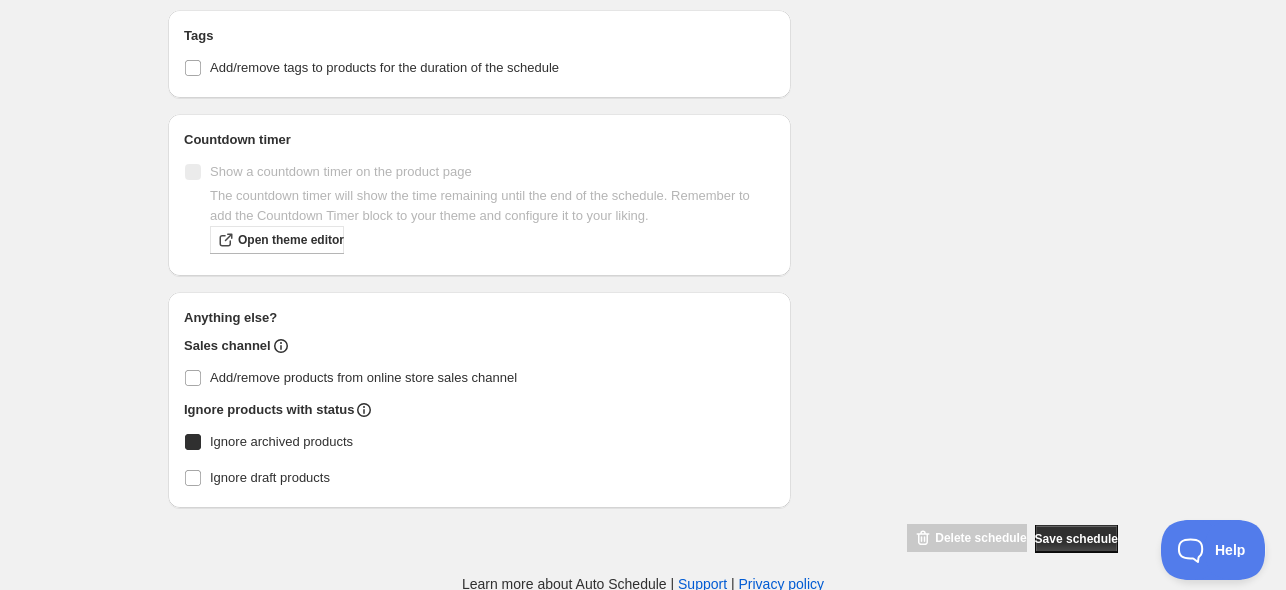 checkbox on "true" 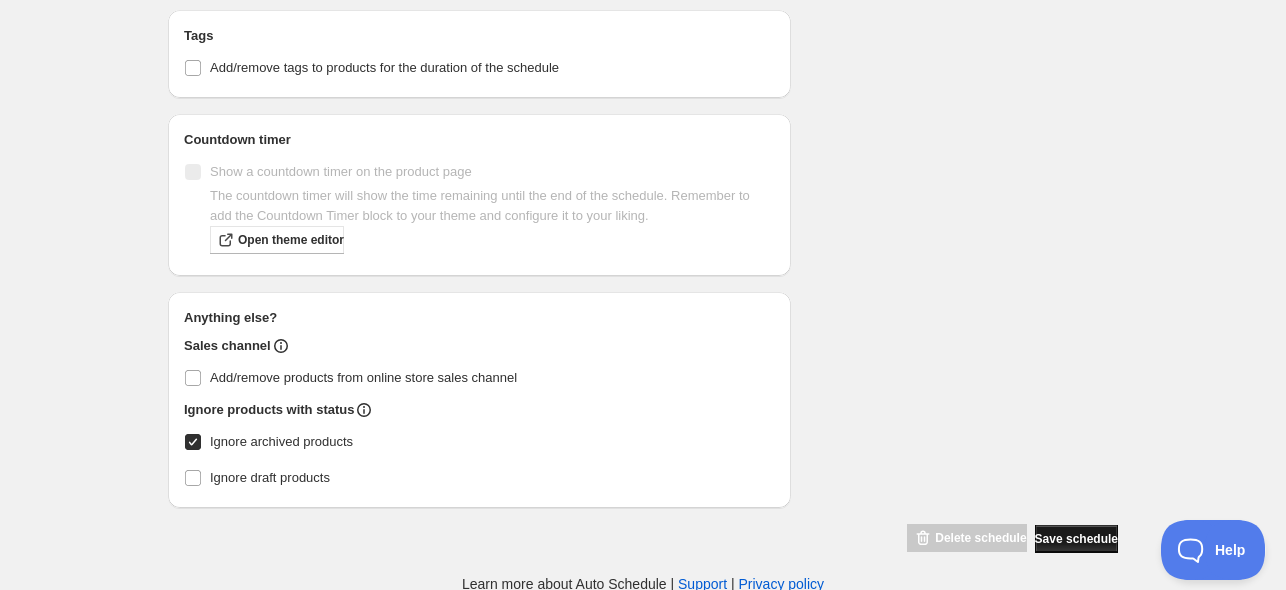 click on "Save schedule" at bounding box center (1076, 539) 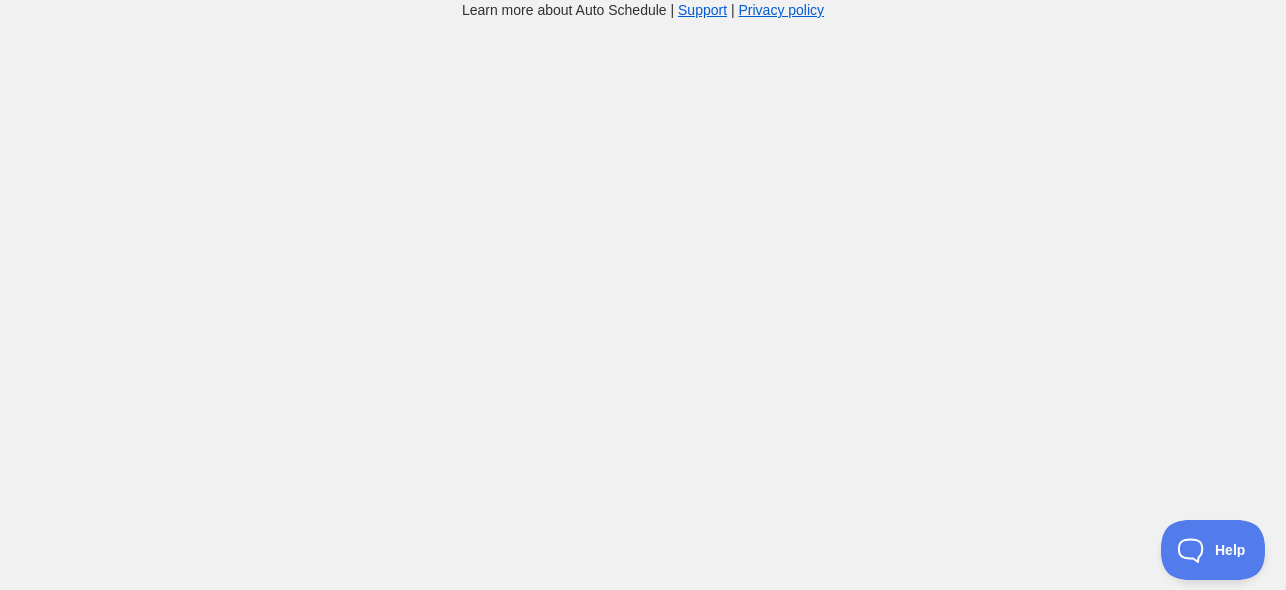 scroll, scrollTop: 0, scrollLeft: 0, axis: both 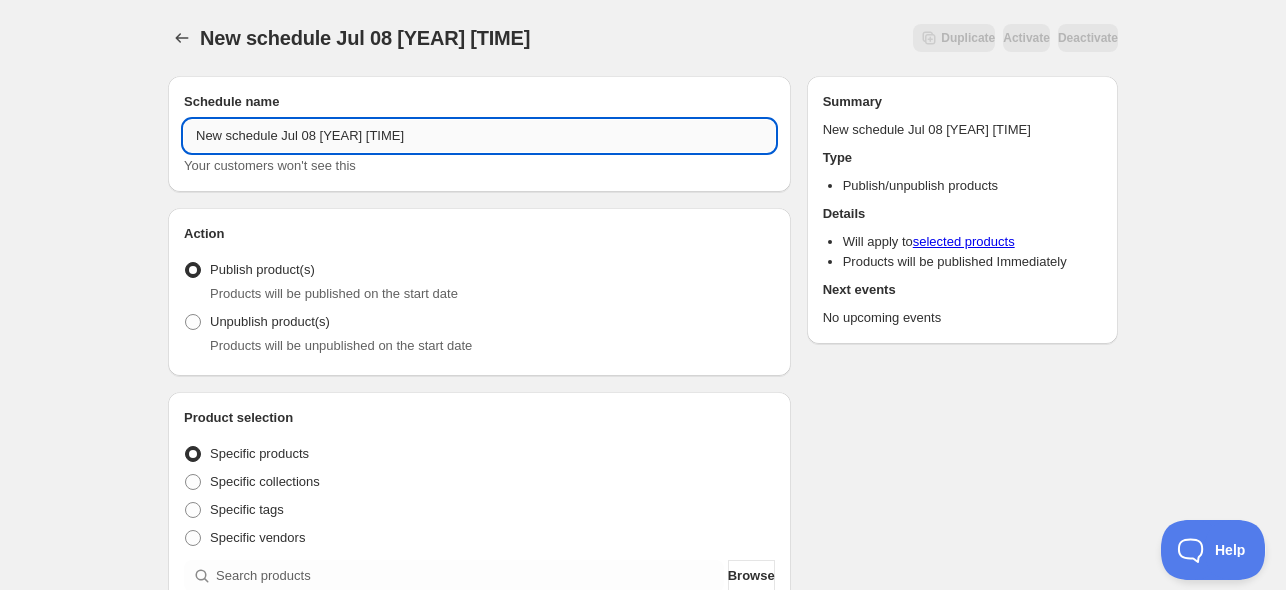 click on "New schedule Jul 08 [YEAR] [TIME]" at bounding box center [479, 136] 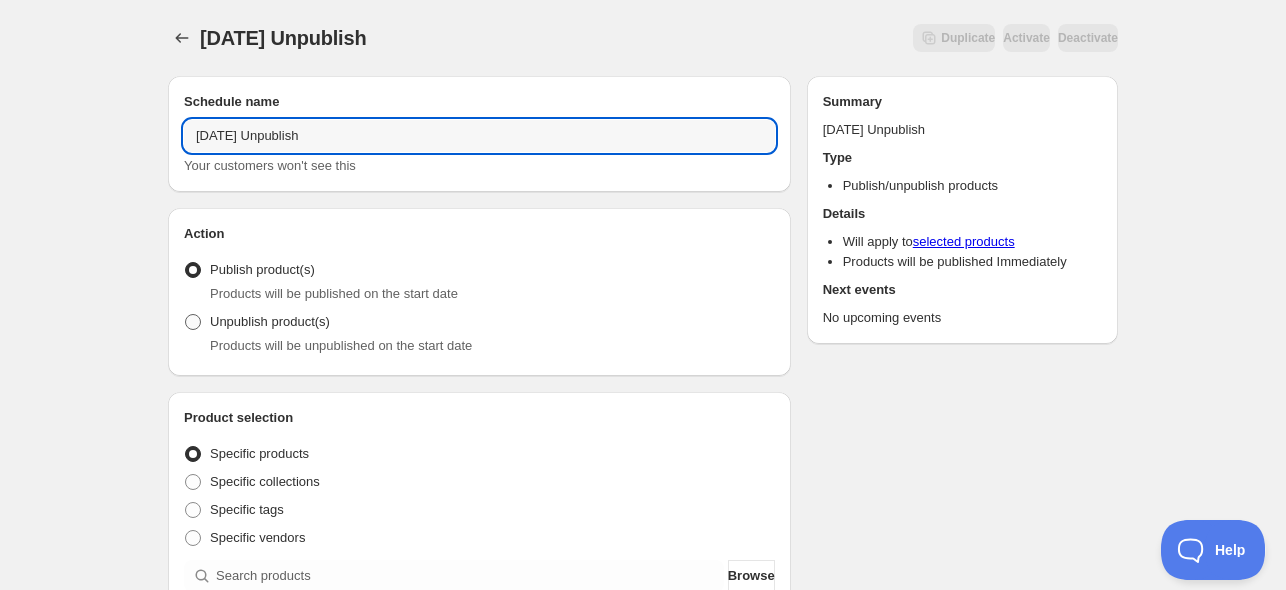 type on "[DATE] Unpublish" 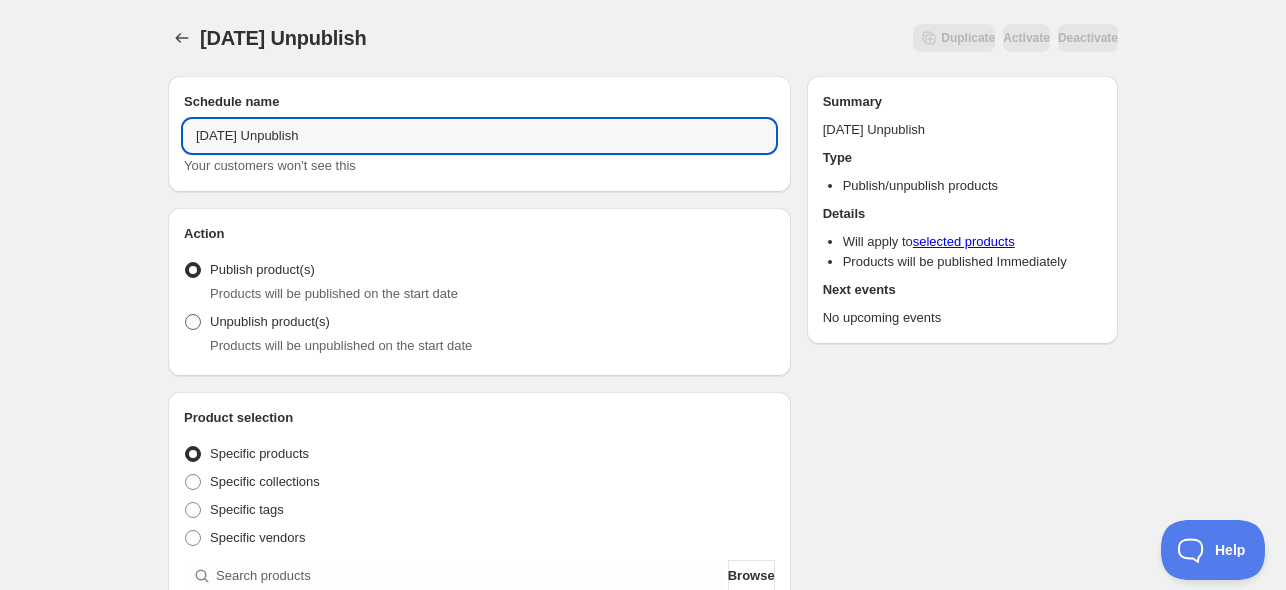 radio on "true" 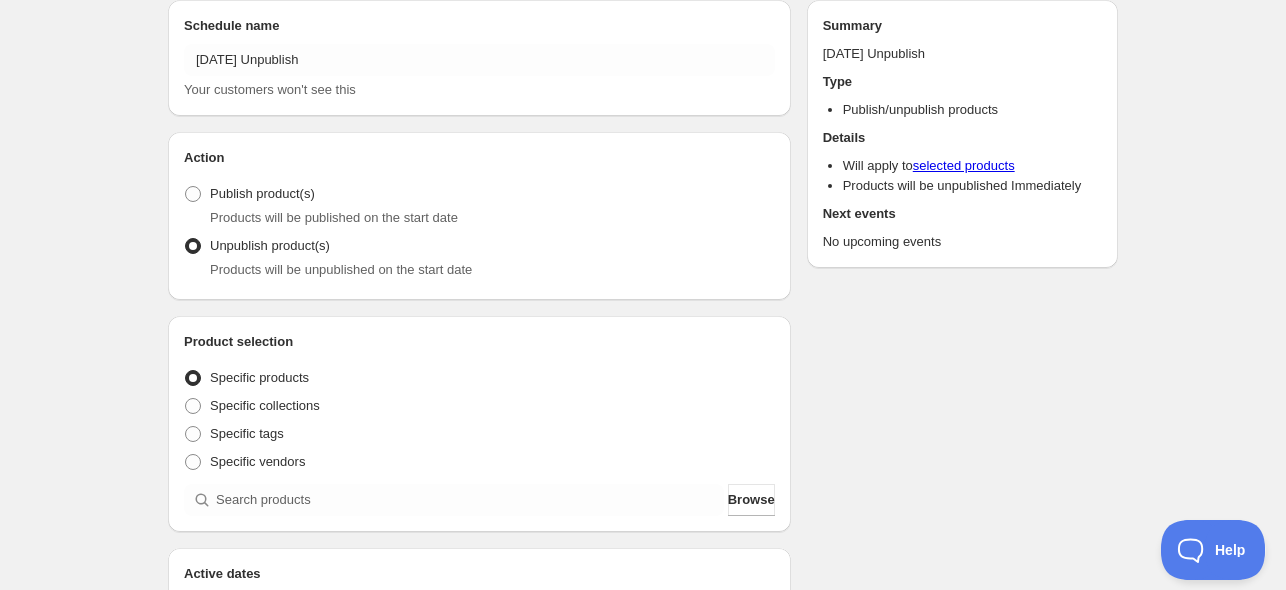 scroll, scrollTop: 200, scrollLeft: 0, axis: vertical 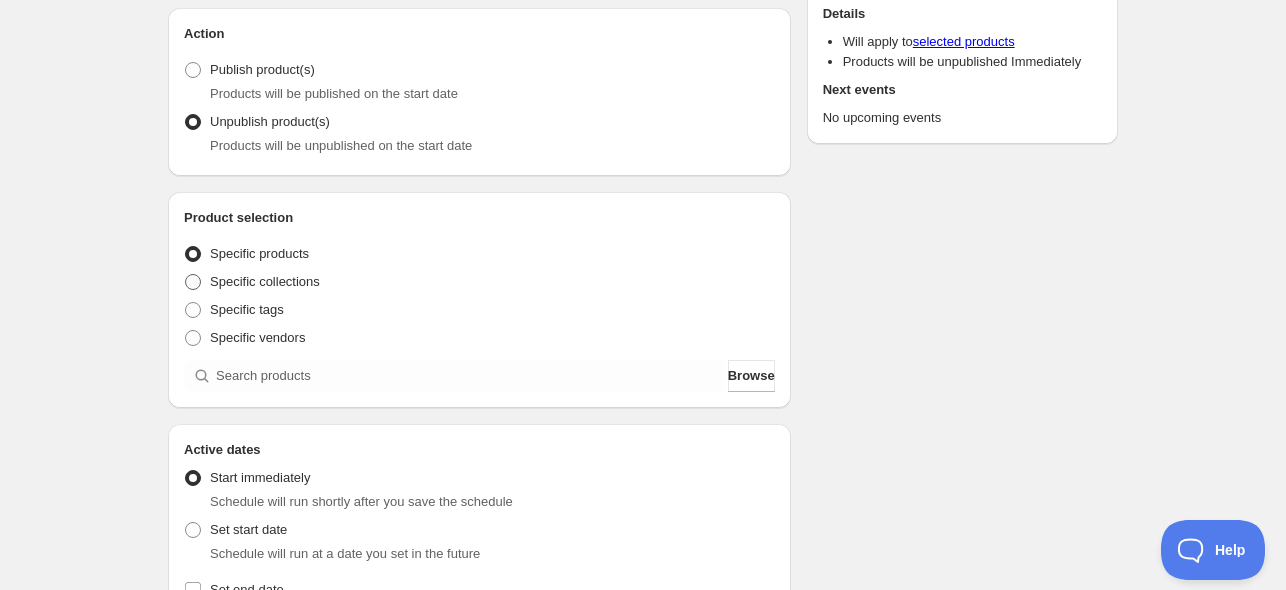 click on "Specific collections" at bounding box center [265, 281] 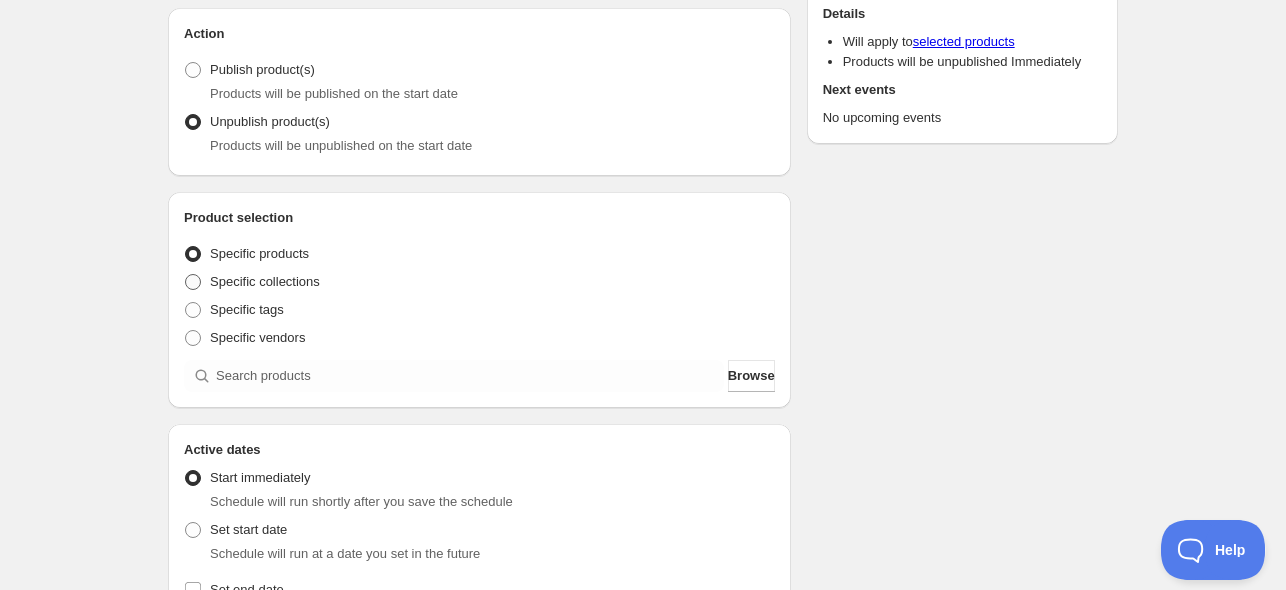 radio on "true" 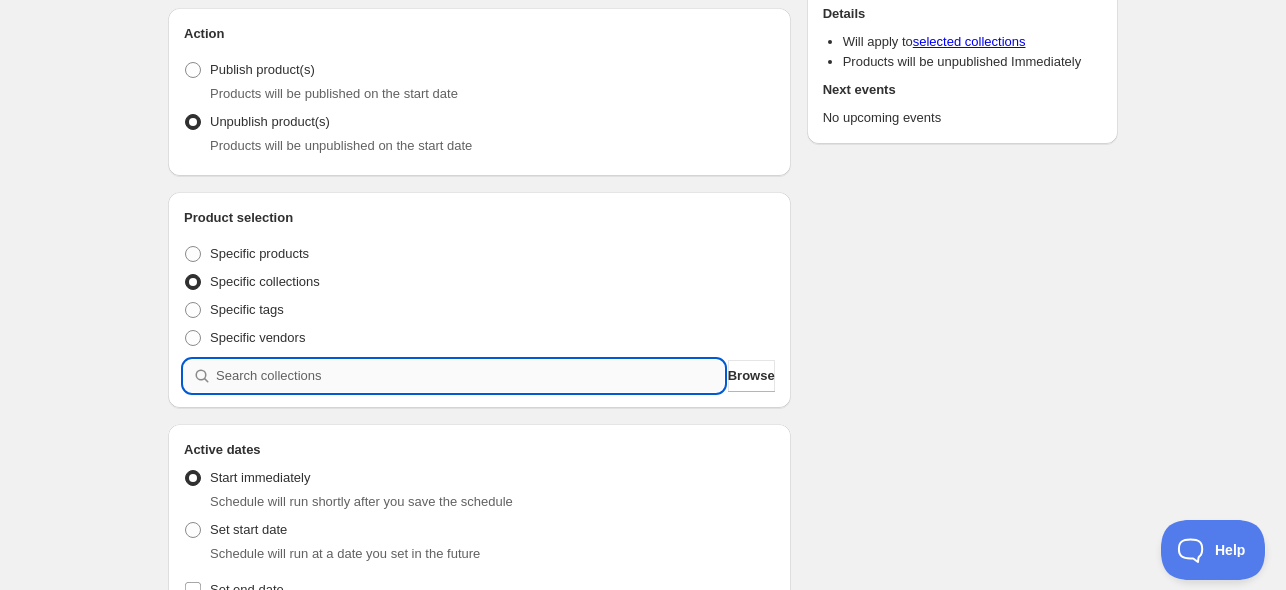 click at bounding box center (470, 376) 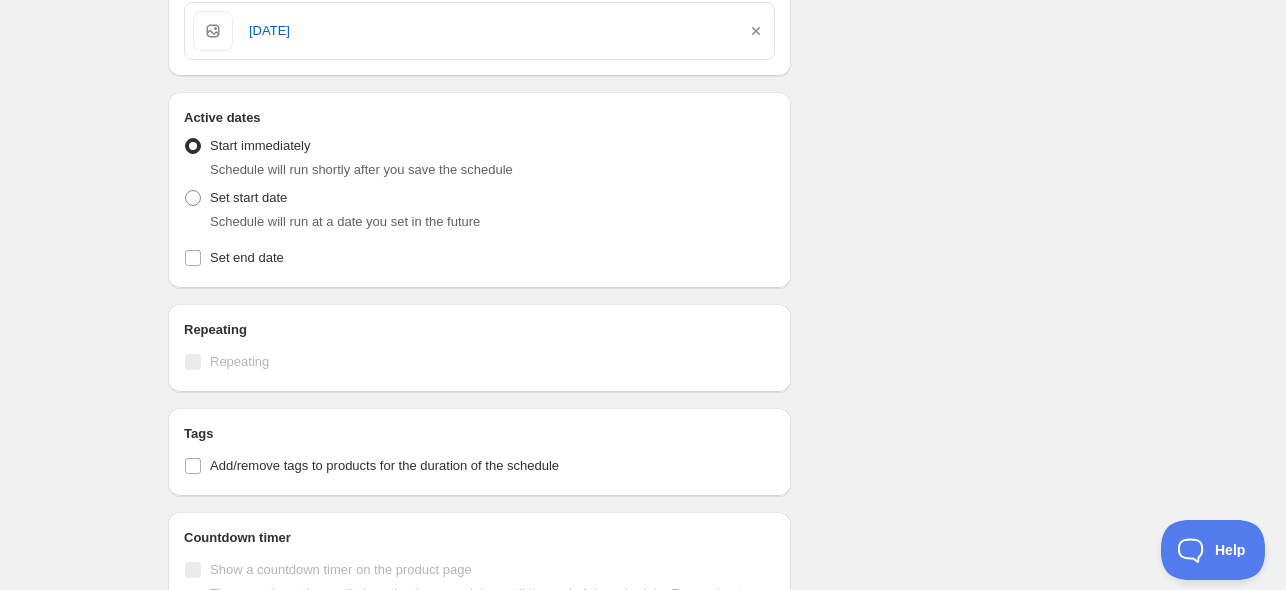 scroll, scrollTop: 600, scrollLeft: 0, axis: vertical 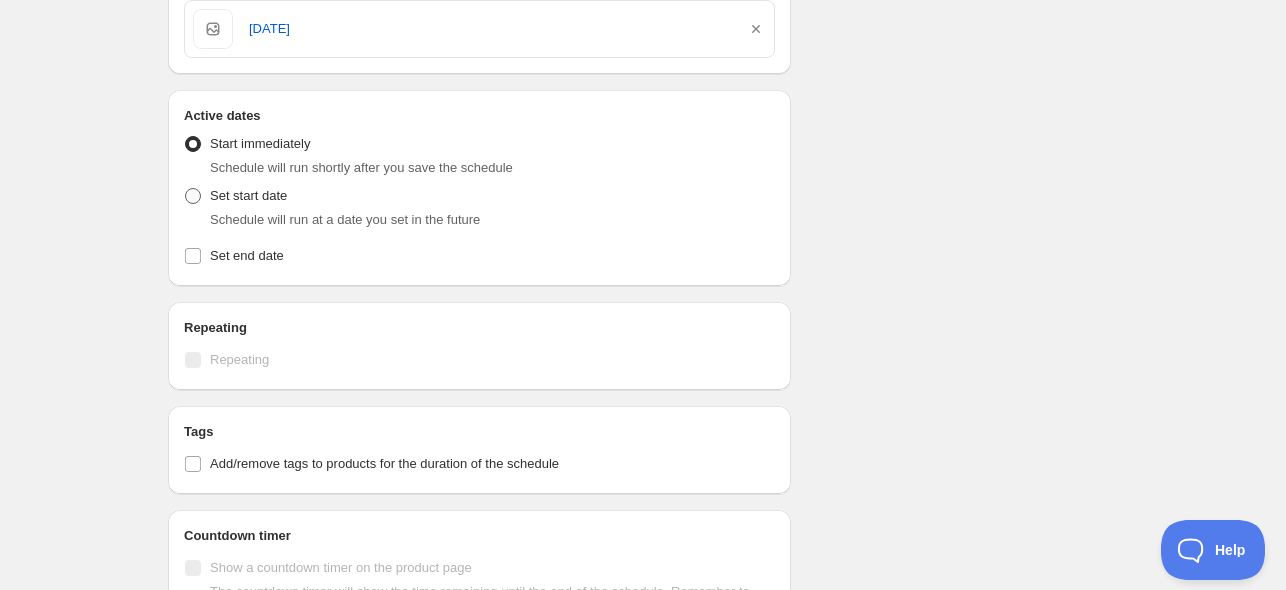 click on "Set start date" at bounding box center (248, 195) 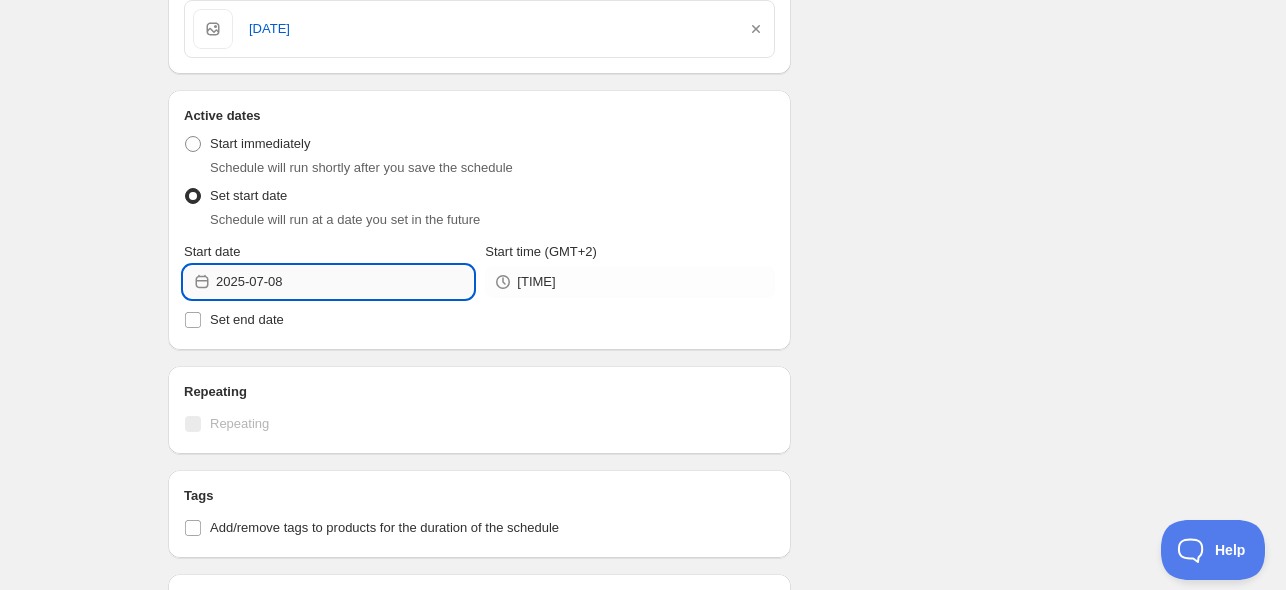click on "2025-07-08" at bounding box center (344, 282) 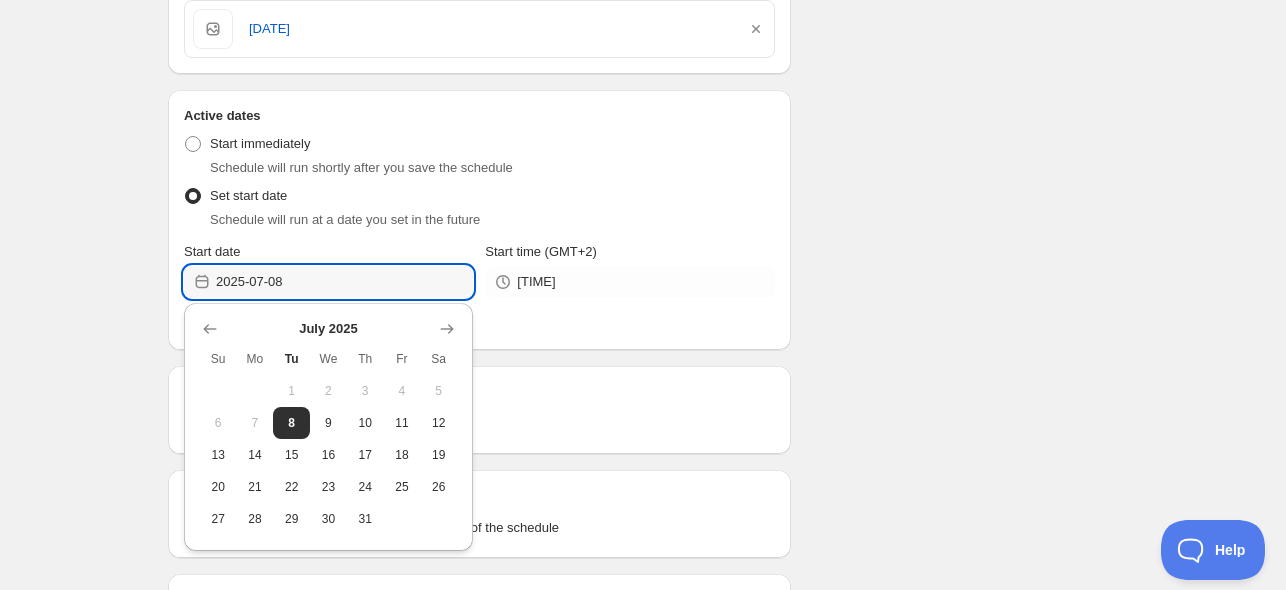 click on "9" at bounding box center (328, 423) 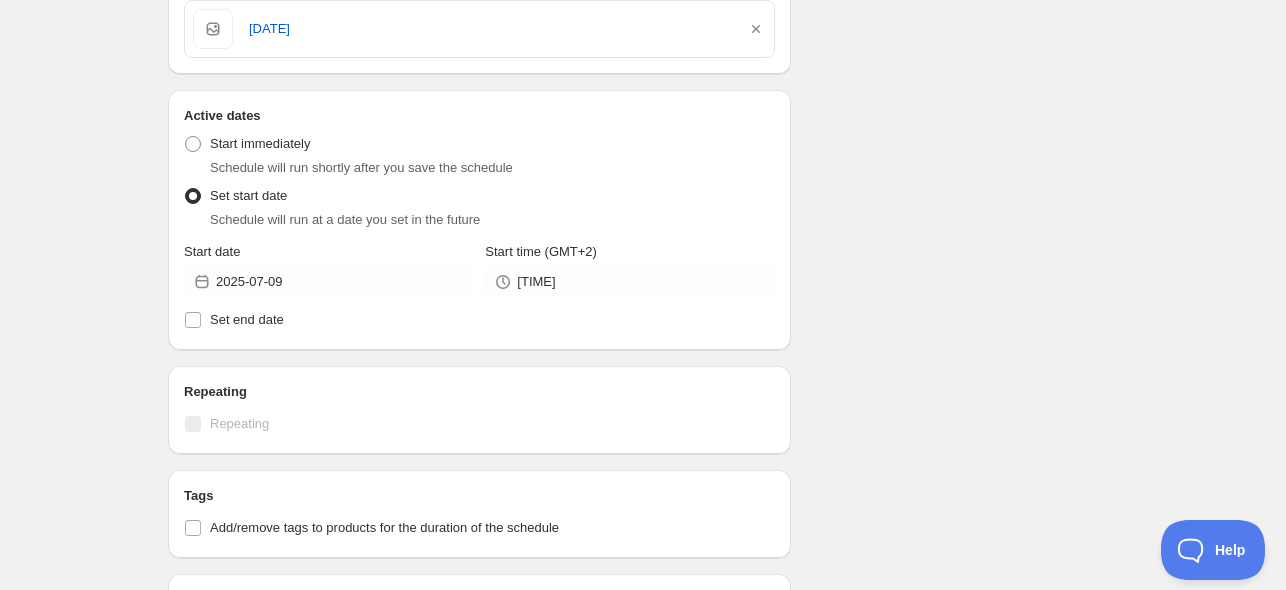 click on "Active Date Type Start immediately Schedule will run shortly after you save the schedule Set start date Schedule will run at a date you set in the future Start date [YEAR]-[MONTH]-[DAY] Start time (GMT+2) [TIME] Set end date" at bounding box center [479, 230] 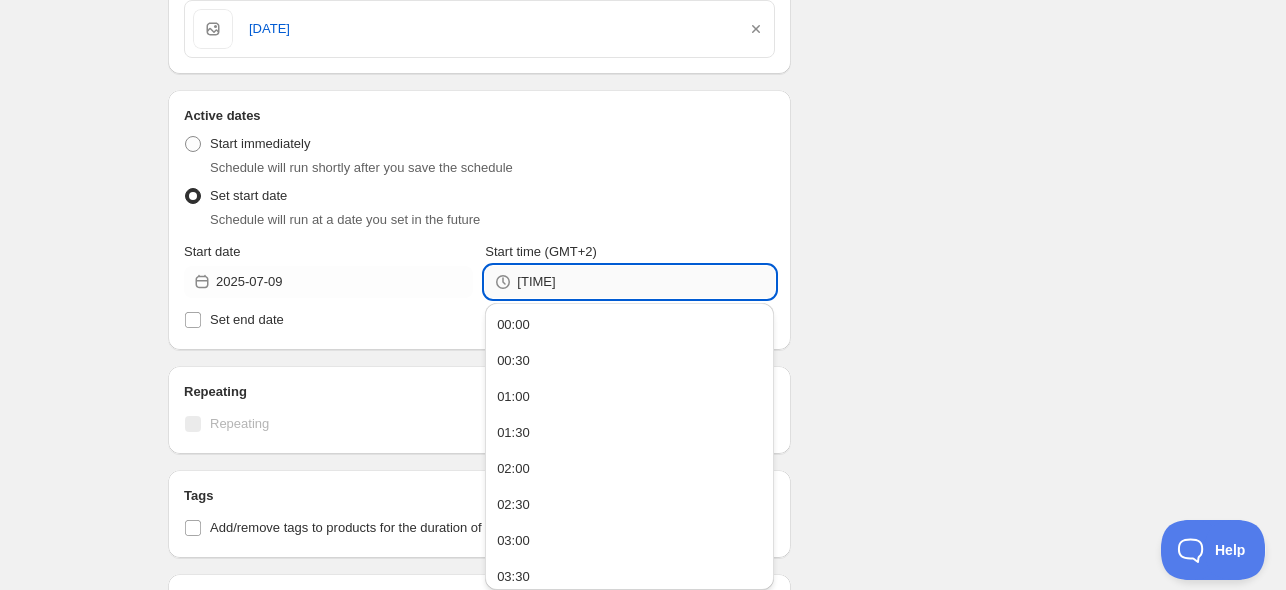 click on "[TIME]" at bounding box center (645, 282) 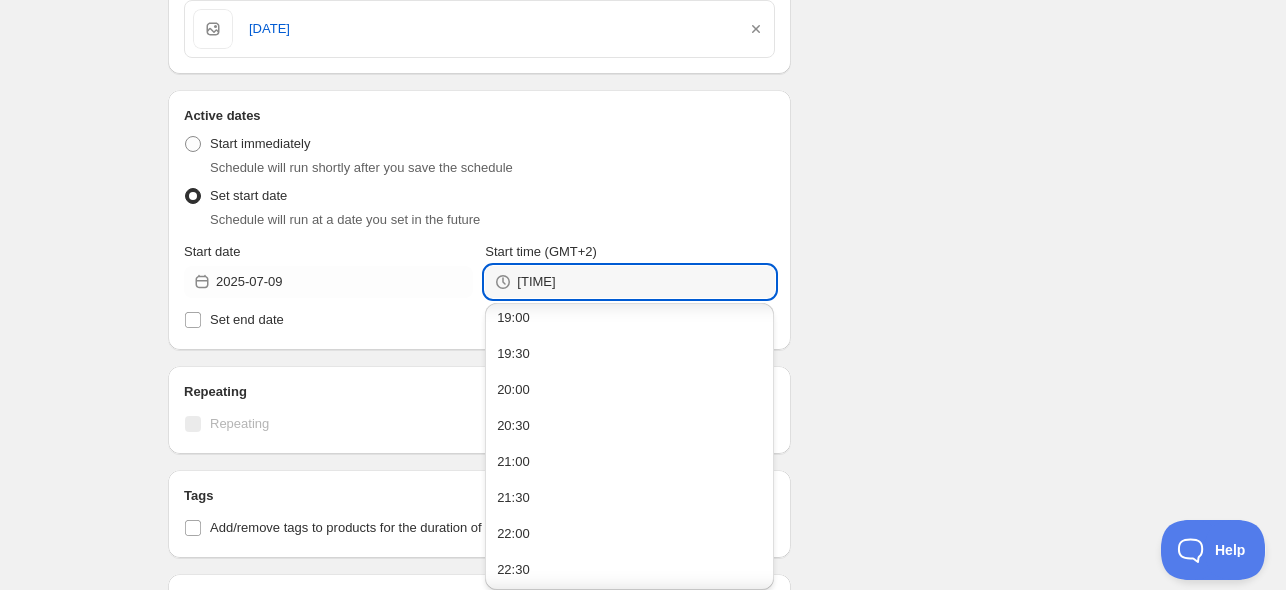scroll, scrollTop: 1400, scrollLeft: 0, axis: vertical 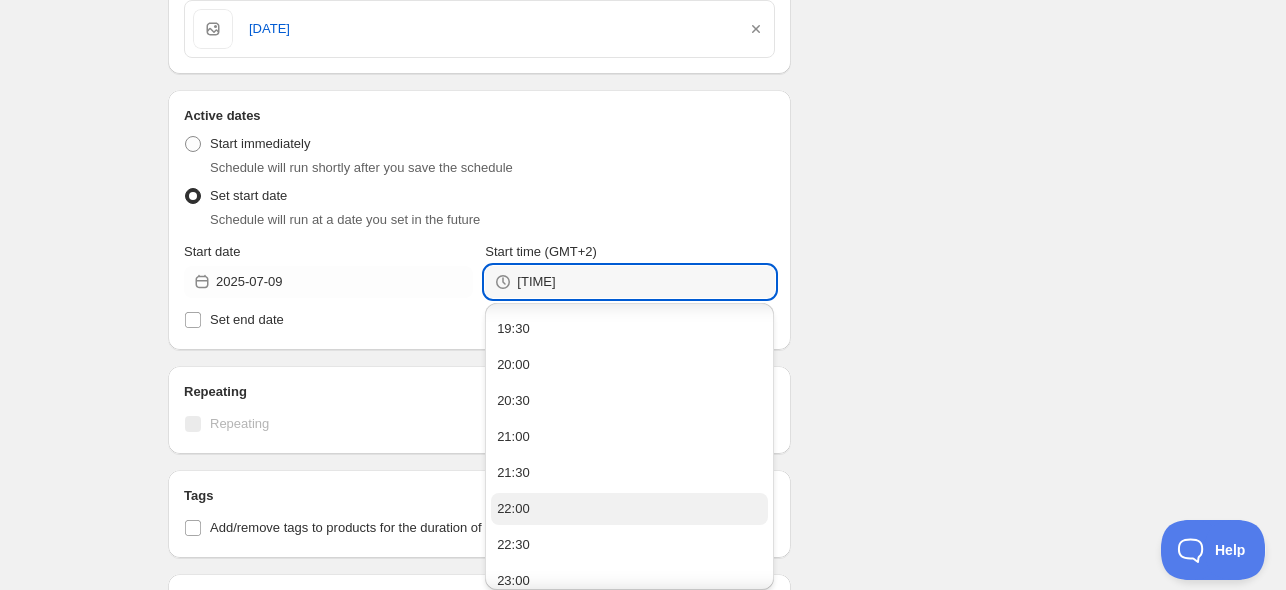 click on "22:00" at bounding box center [629, 509] 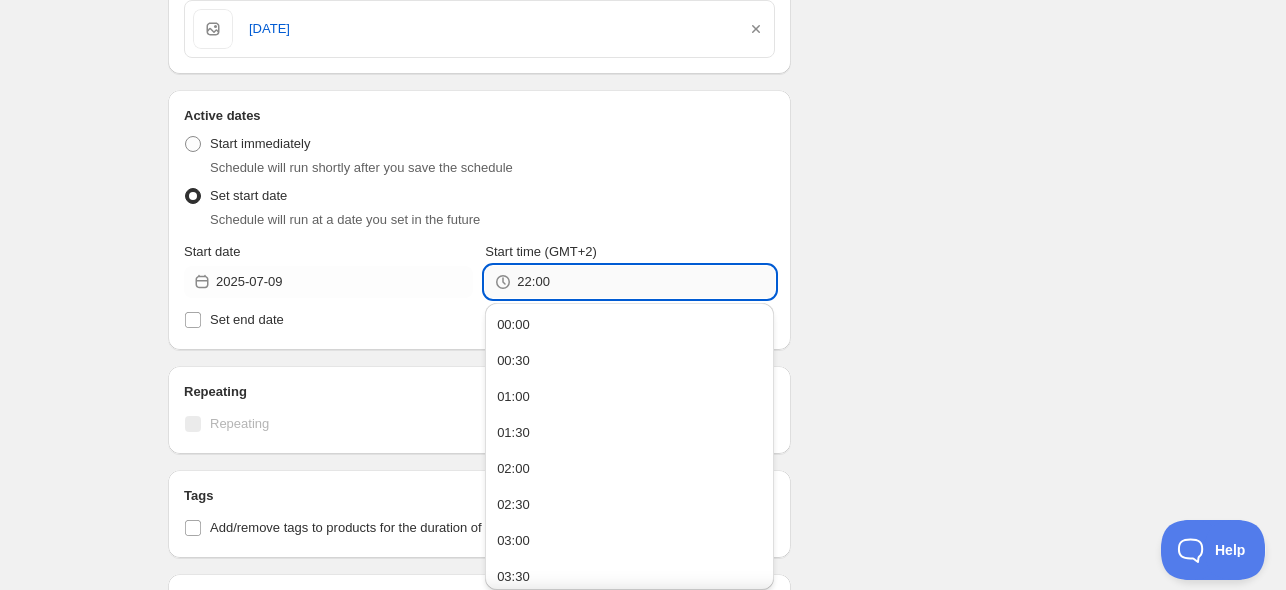 click on "22:00" at bounding box center (645, 282) 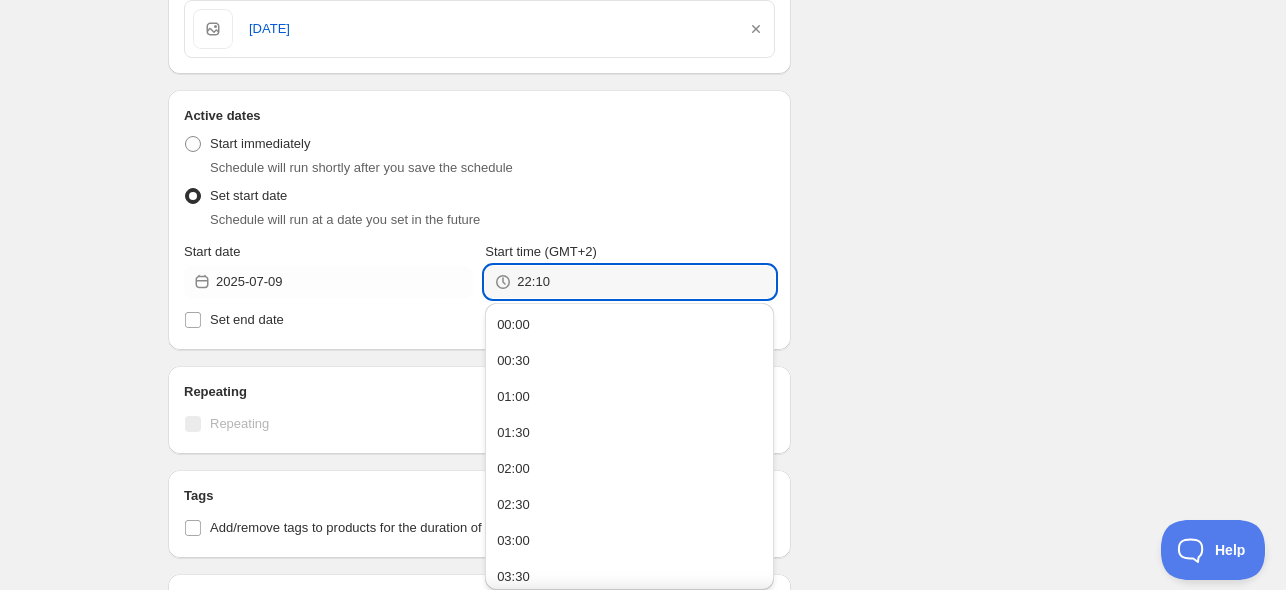 type on "22:10" 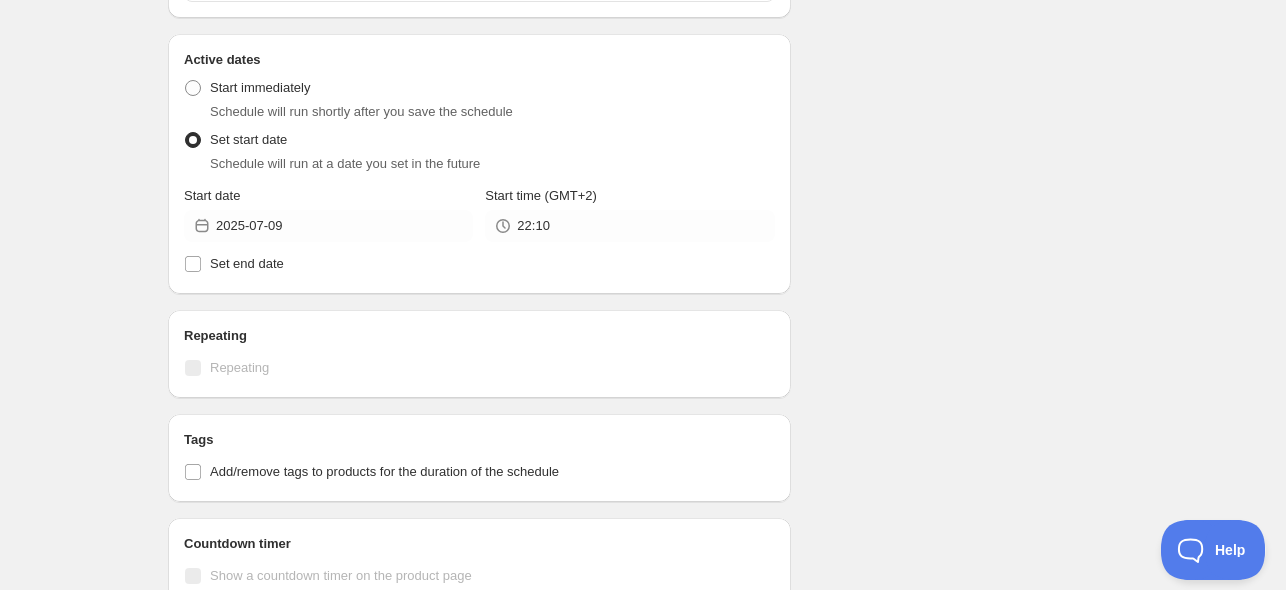 scroll, scrollTop: 1056, scrollLeft: 0, axis: vertical 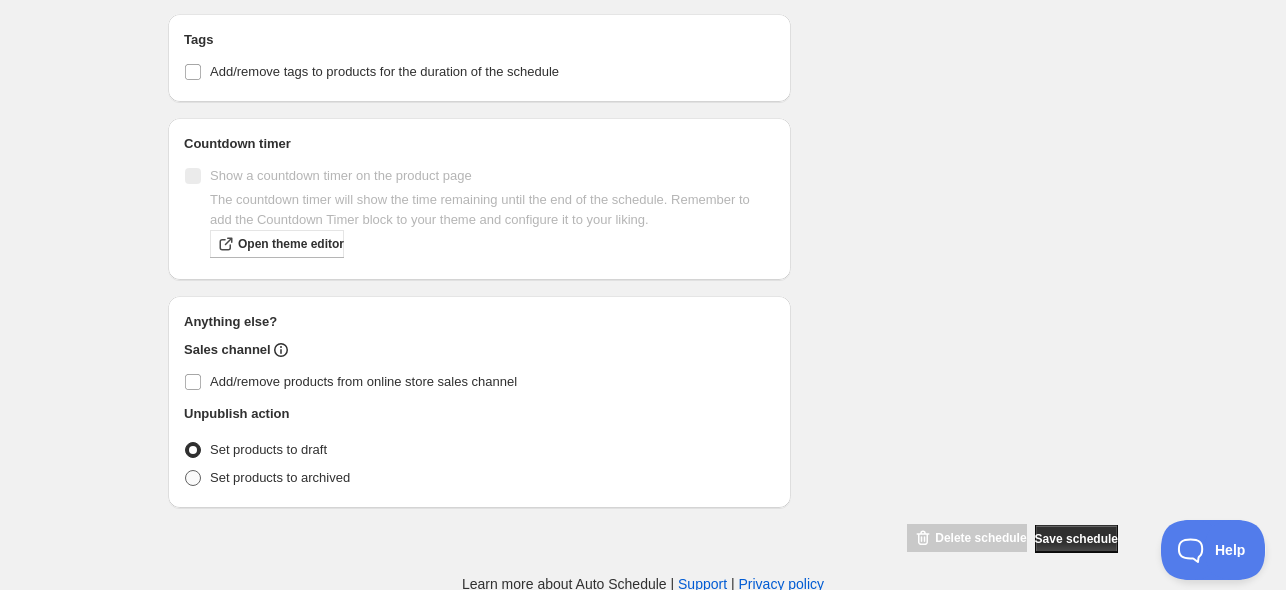 click on "Set products to archived" at bounding box center (280, 477) 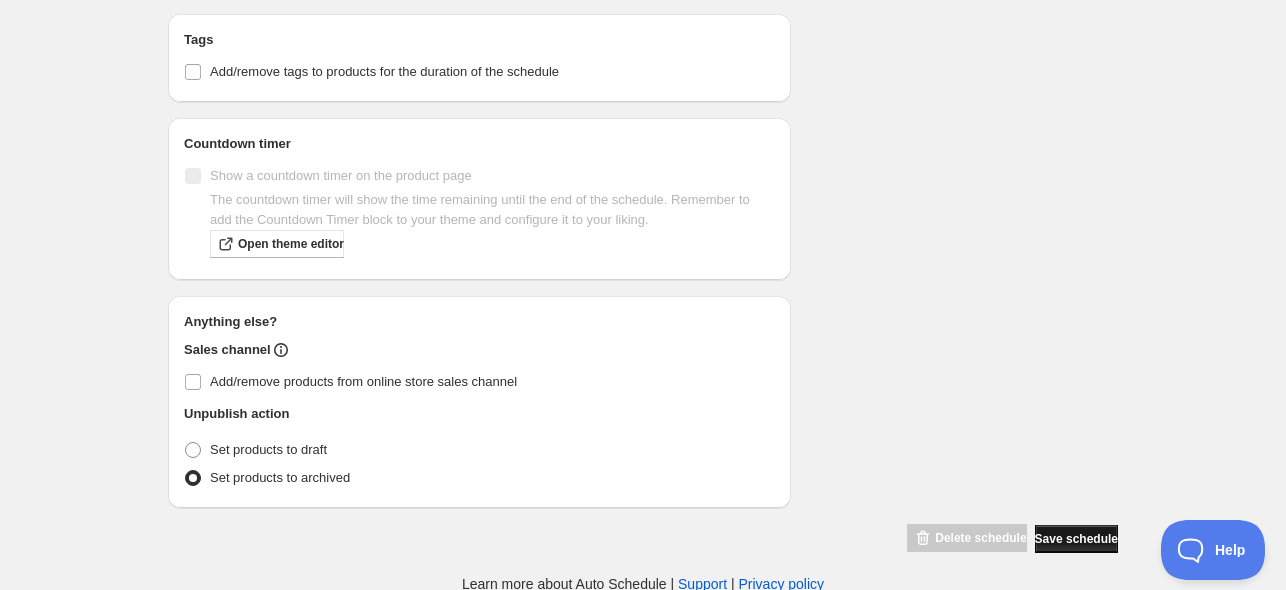 click on "Save schedule" at bounding box center [966, 538] 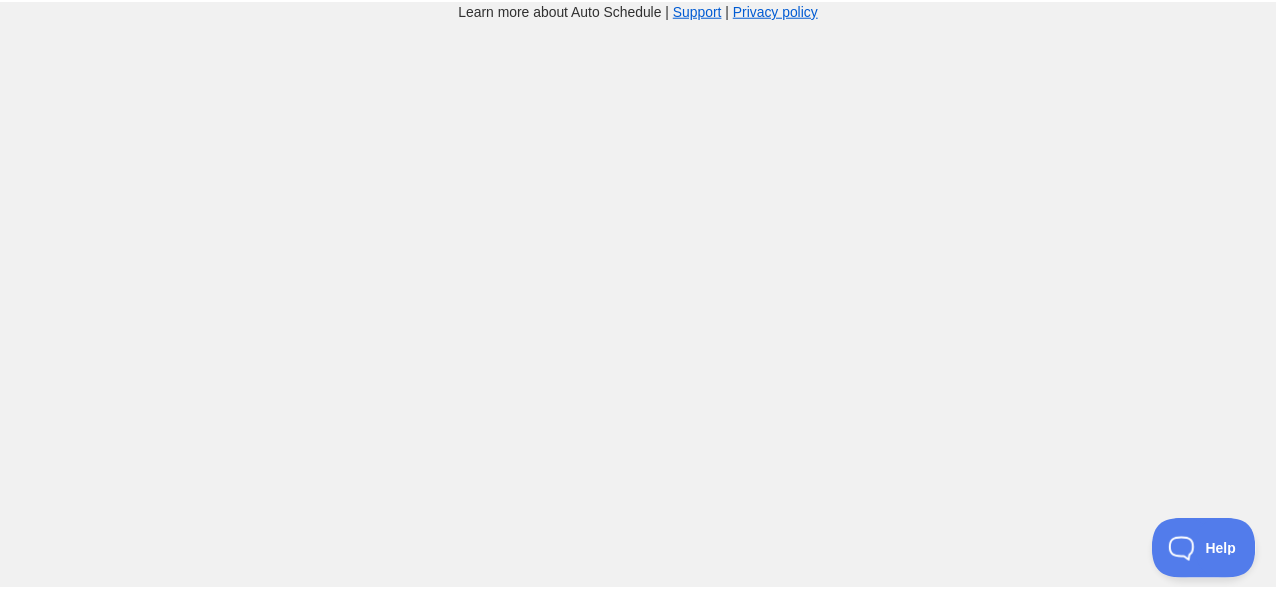 scroll, scrollTop: 0, scrollLeft: 0, axis: both 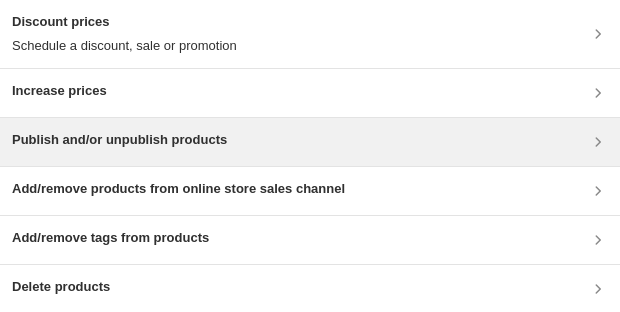 click on "Publish and/or unpublish products" at bounding box center [119, 140] 